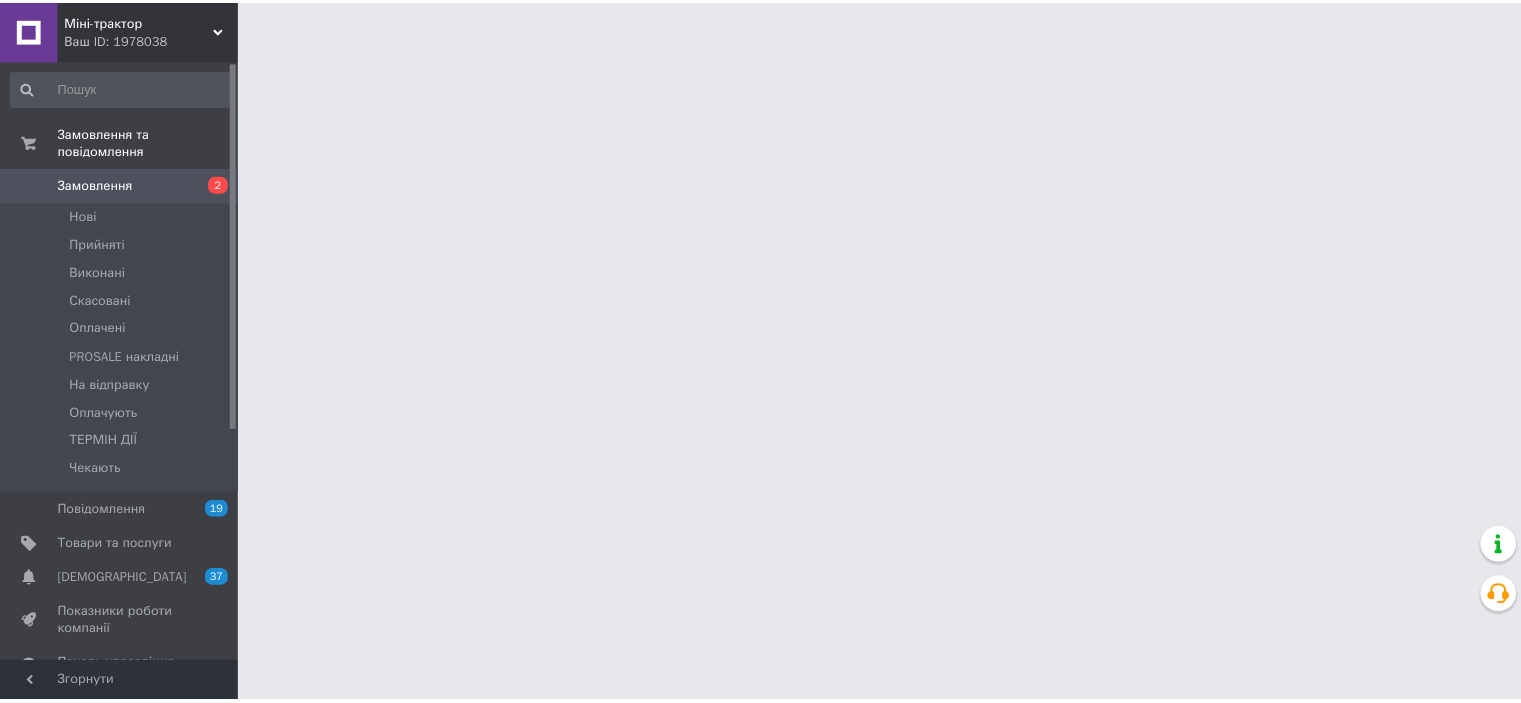 scroll, scrollTop: 0, scrollLeft: 0, axis: both 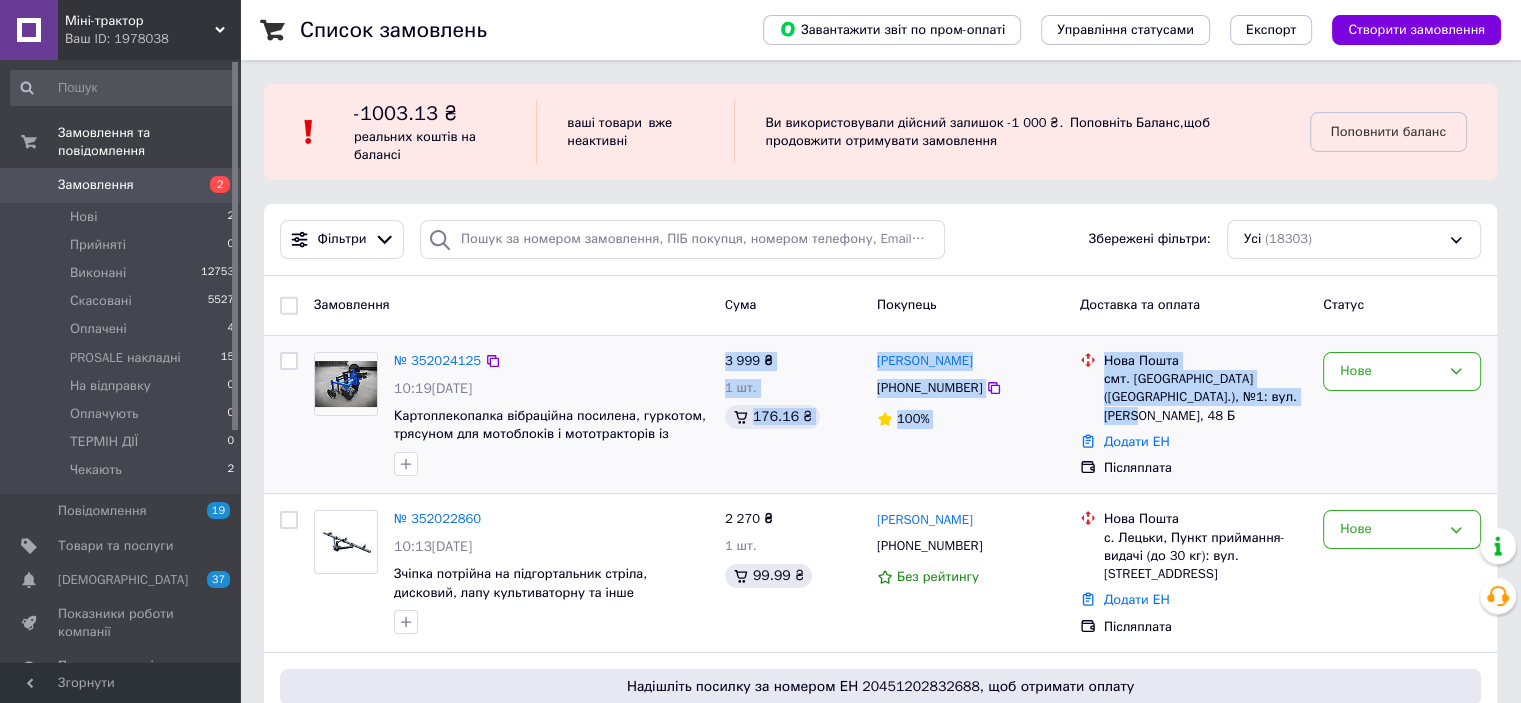drag, startPoint x: 1276, startPoint y: 398, endPoint x: 726, endPoint y: 362, distance: 551.17694 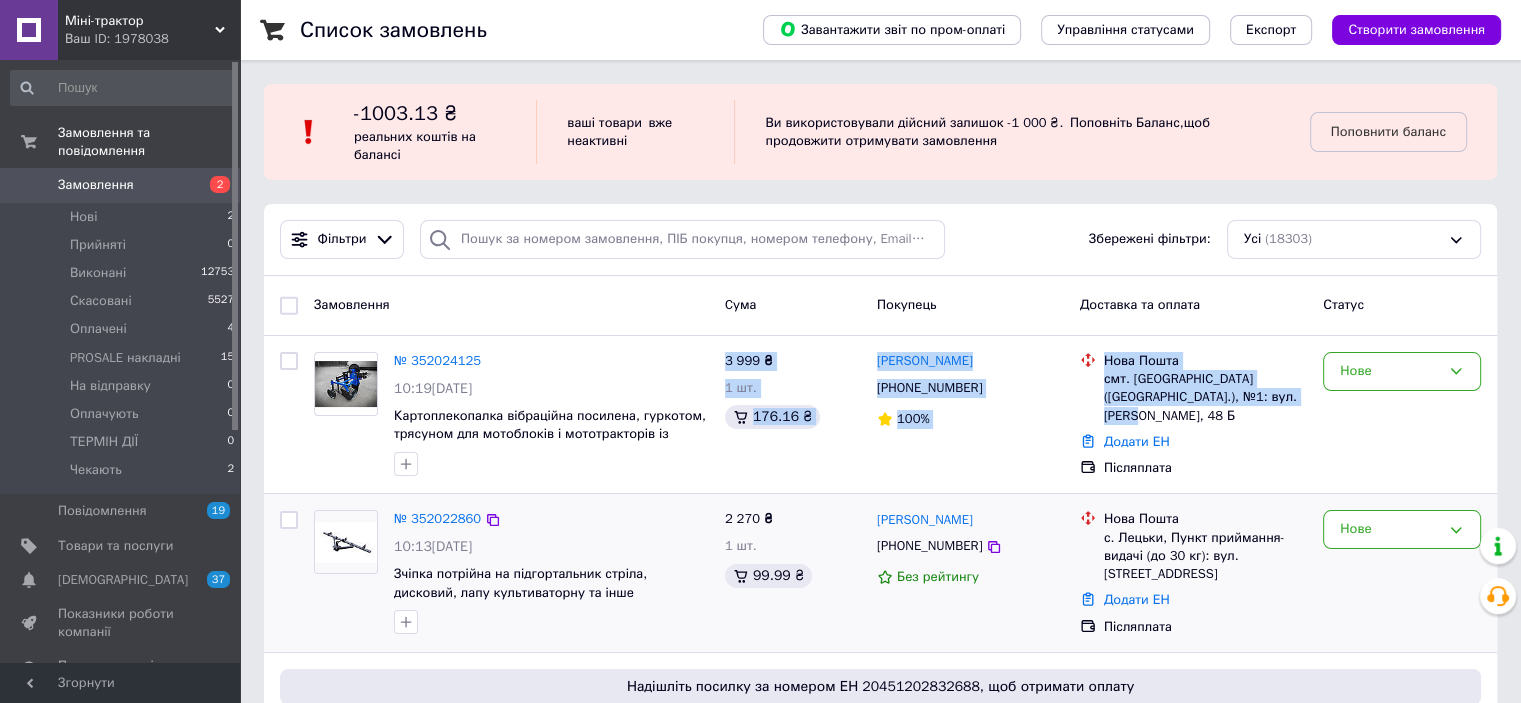 copy on "3 999 ₴ 1 шт. 176.16 ₴ [PERSON_NAME] [PHONE_NUMBER] 100% [GEOGRAPHIC_DATA]. [GEOGRAPHIC_DATA] ([GEOGRAPHIC_DATA].), №1: вул. [PERSON_NAME], 48 Б" 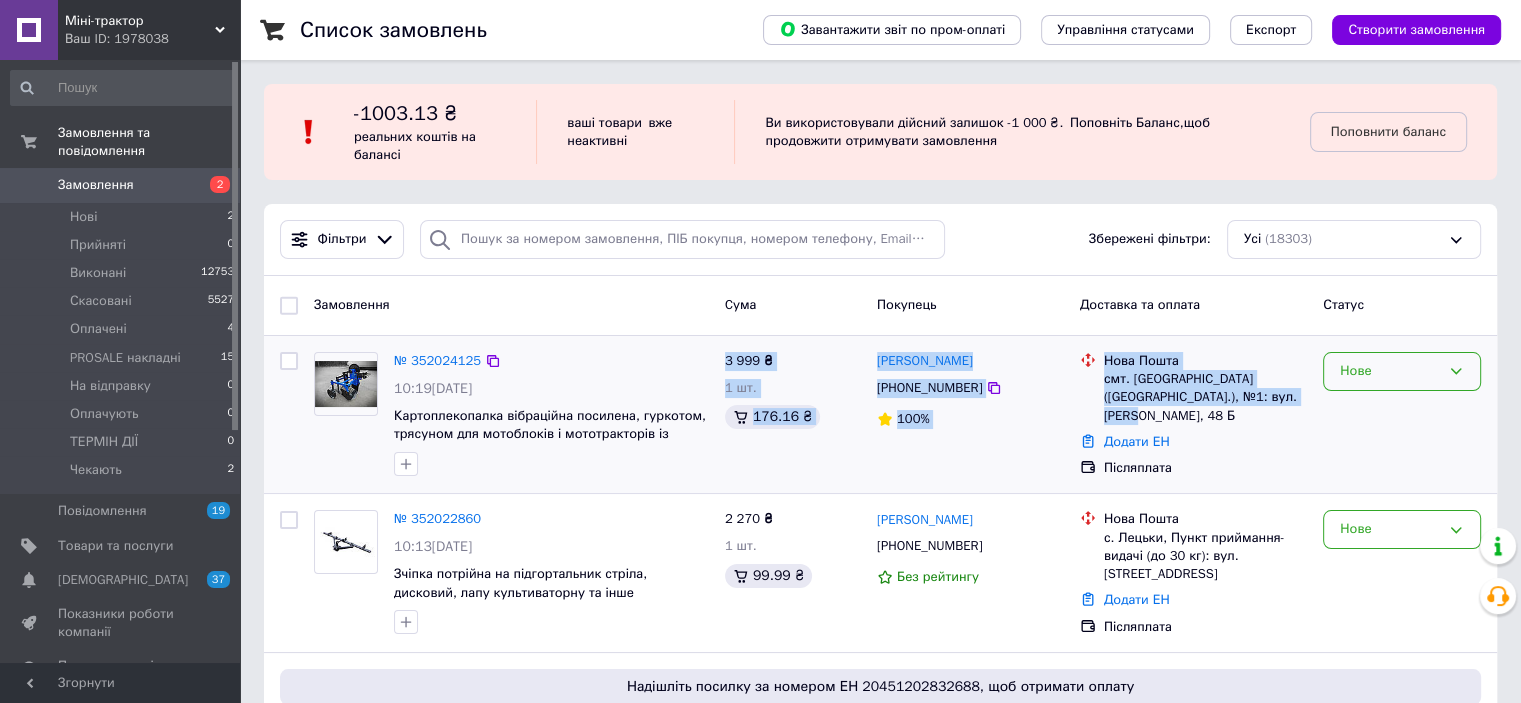 click on "Нове" at bounding box center [1402, 371] 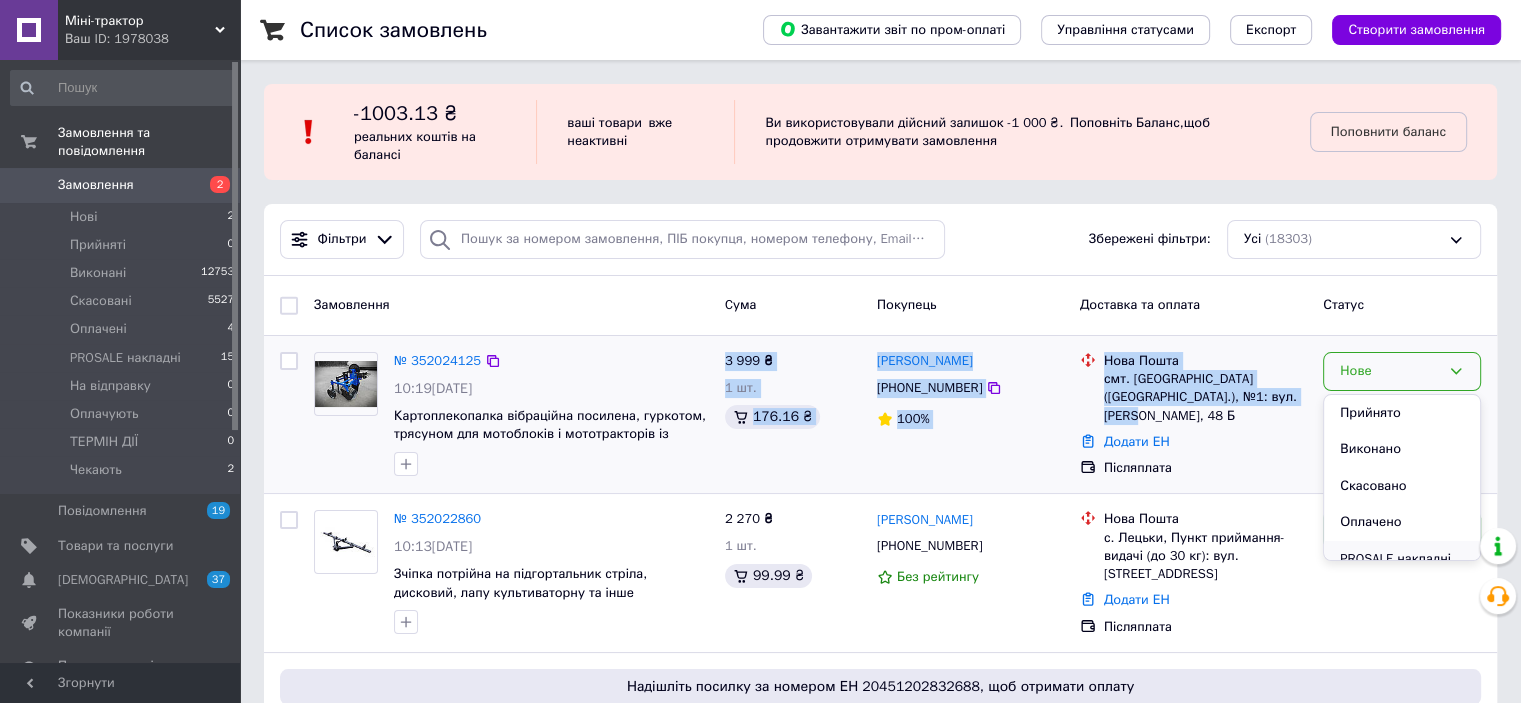 click on "PROSALE накладні" at bounding box center [1402, 559] 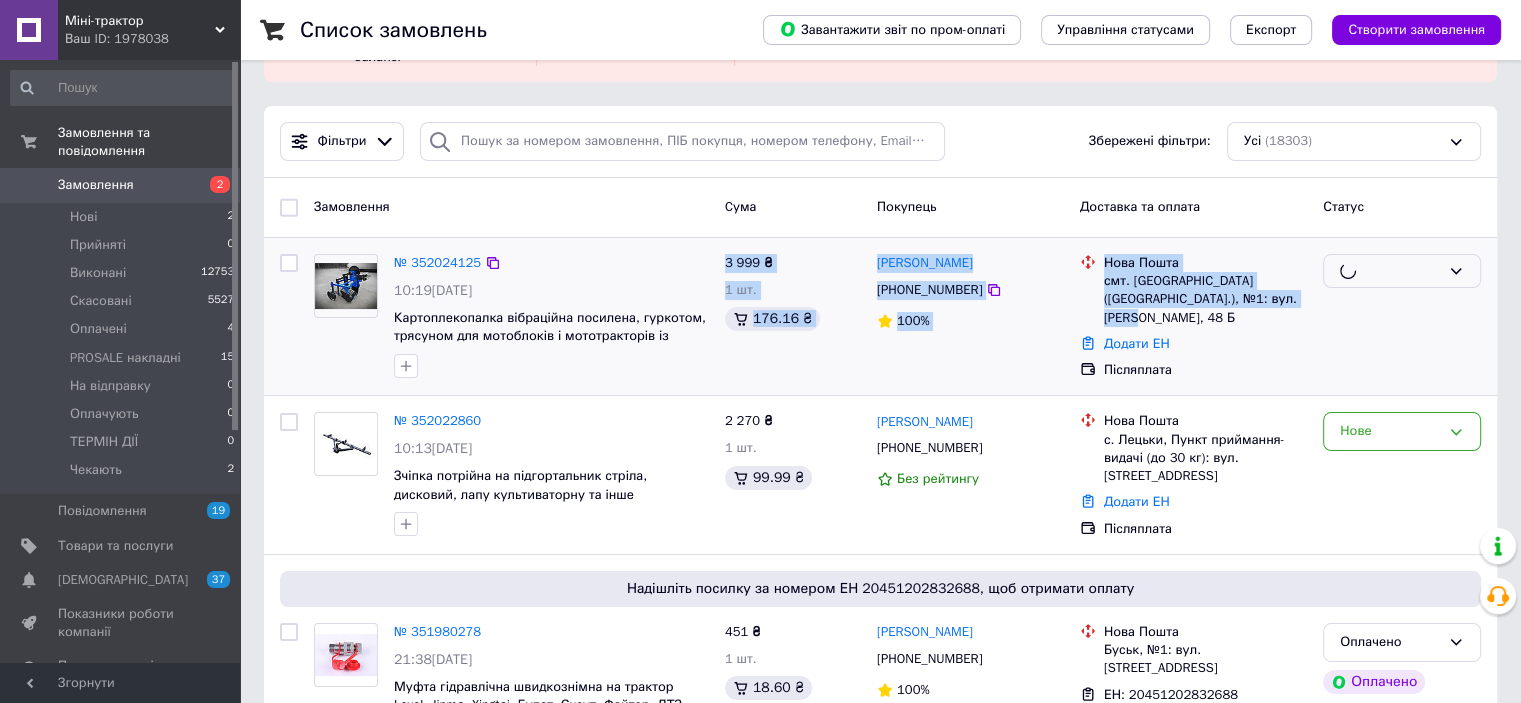 scroll, scrollTop: 300, scrollLeft: 0, axis: vertical 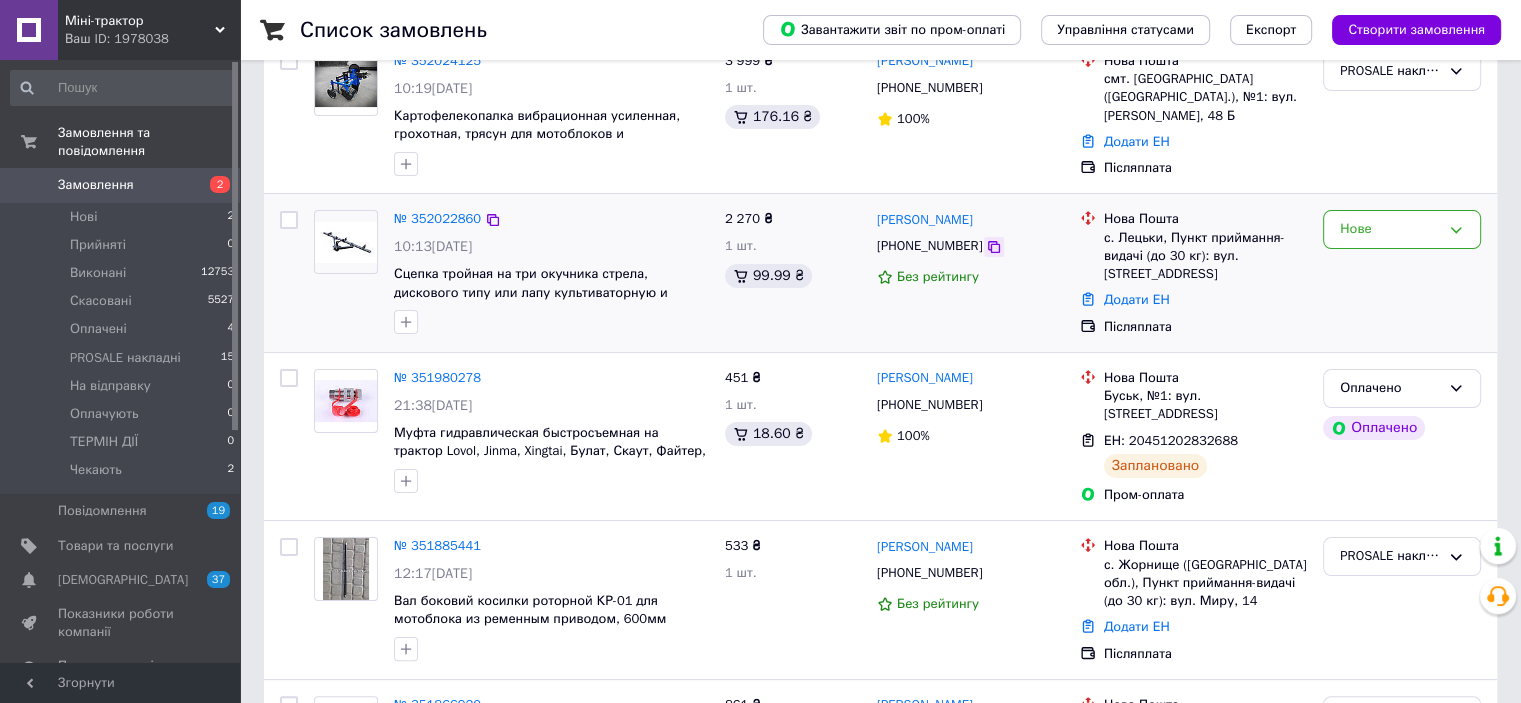 click 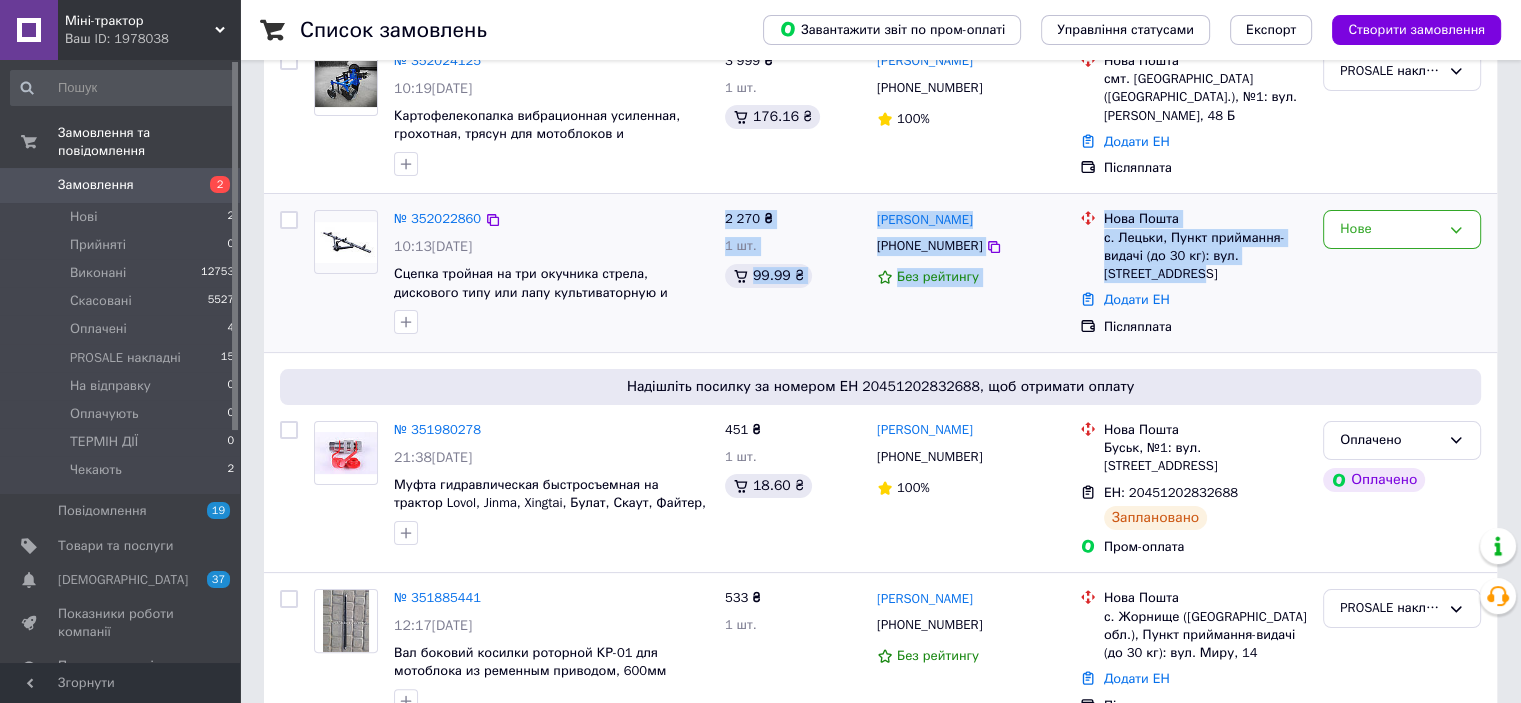 drag, startPoint x: 1207, startPoint y: 273, endPoint x: 725, endPoint y: 217, distance: 485.24222 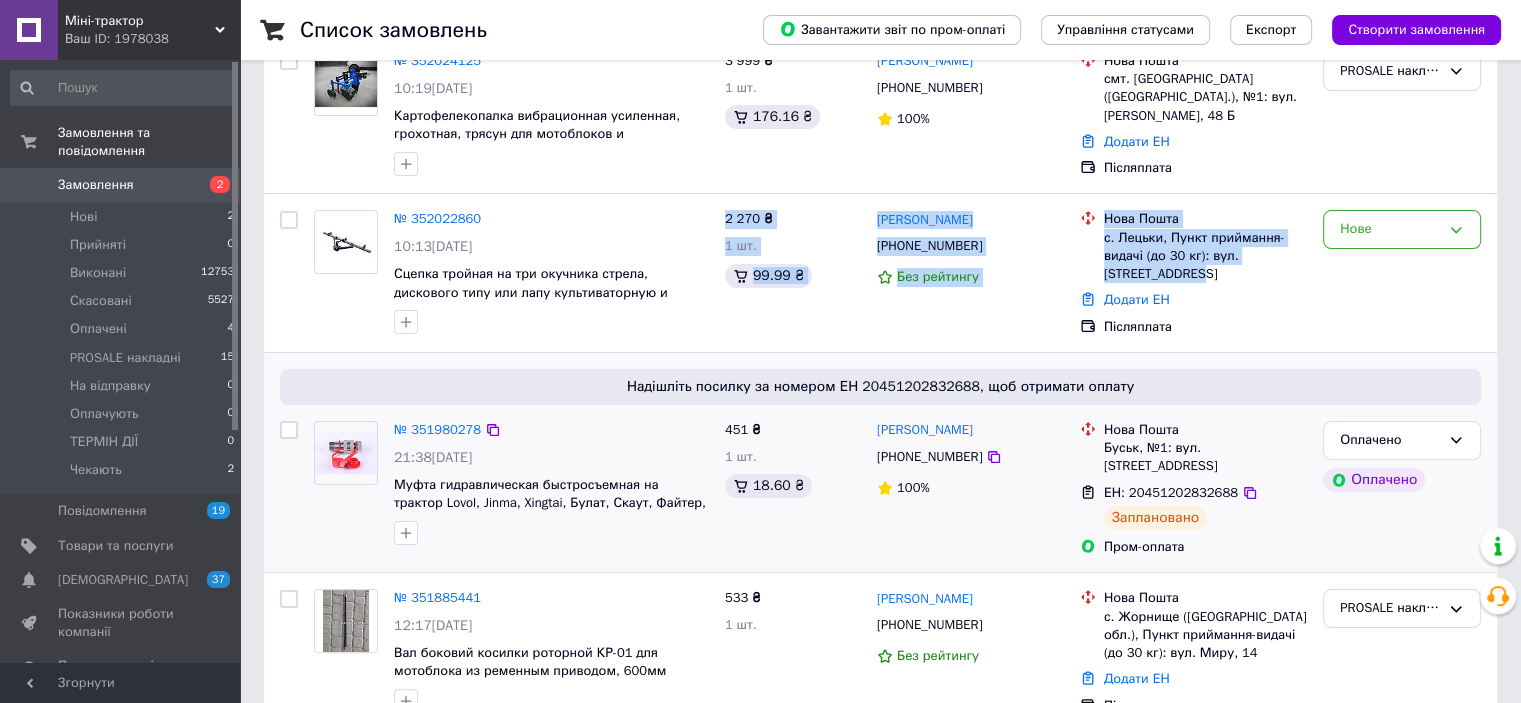 copy on "2 270 ₴ 1 шт. 99.99 ₴ [PERSON_NAME] [PHONE_NUMBER] Без рейтингу Нова Пошта с. Лецьки, Пункт приймання-видачі (до 30 кг): вул. [STREET_ADDRESS]" 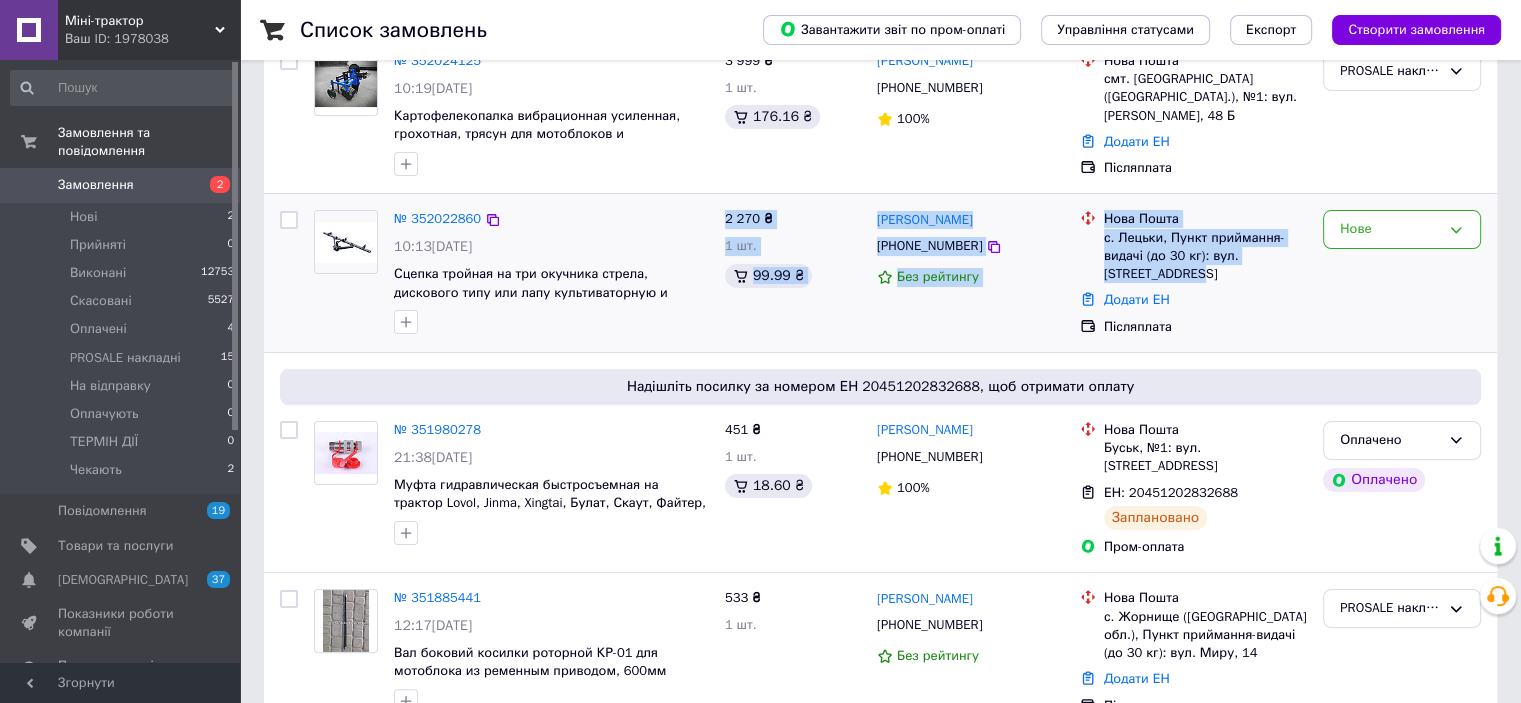 copy on "2 270 ₴ 1 шт. 99.99 ₴ [PERSON_NAME] [PHONE_NUMBER] Без рейтингу Нова Пошта с. Лецьки, Пункт приймання-видачі (до 30 кг): вул. [STREET_ADDRESS]" 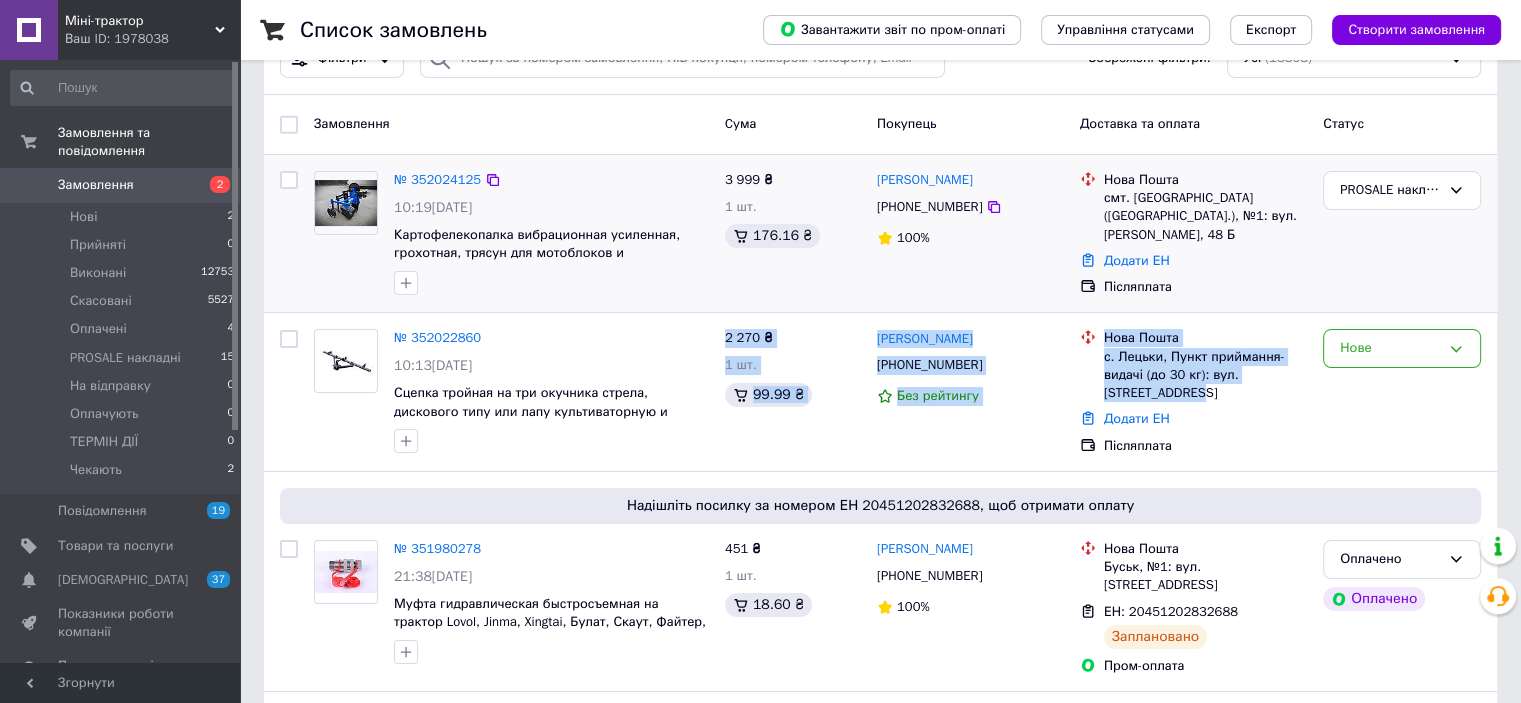 scroll, scrollTop: 100, scrollLeft: 0, axis: vertical 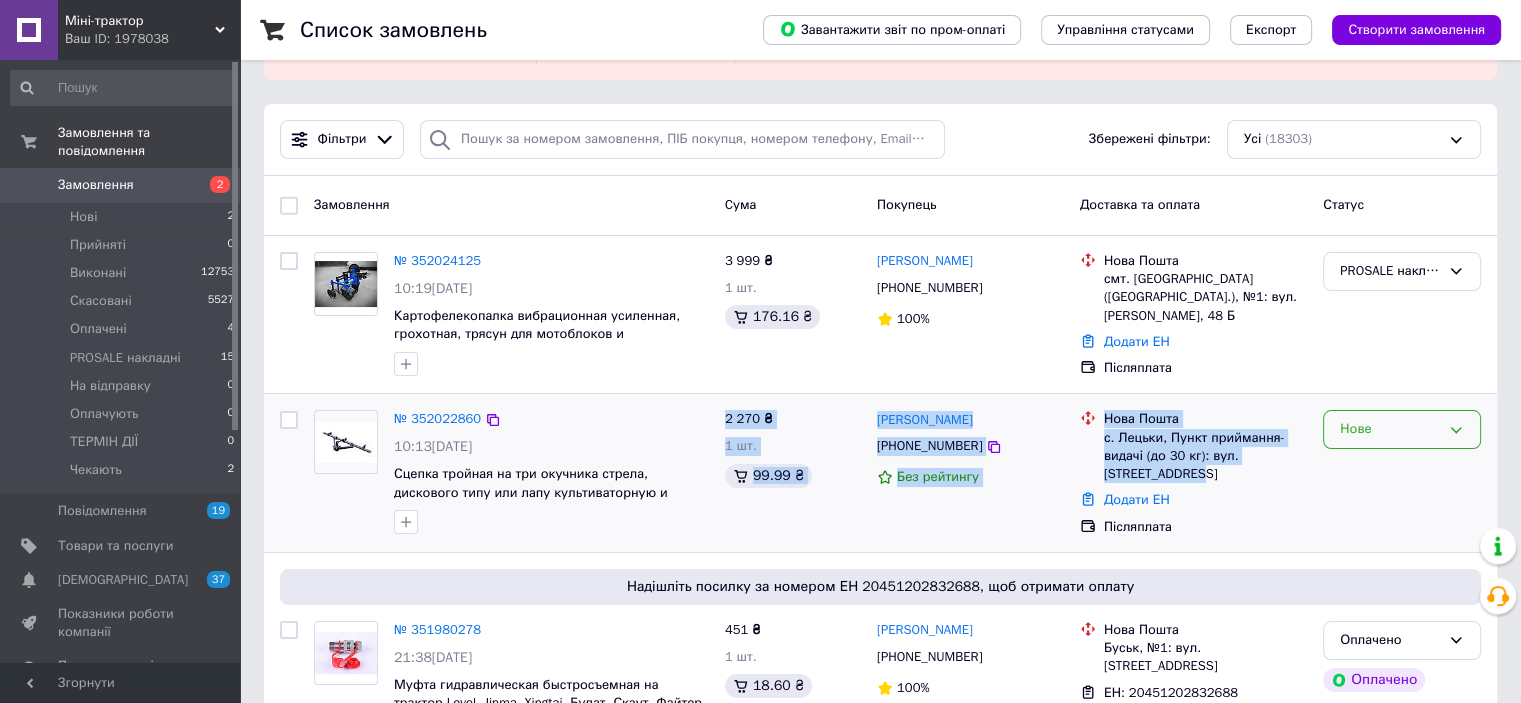 drag, startPoint x: 1431, startPoint y: 418, endPoint x: 1432, endPoint y: 436, distance: 18.027756 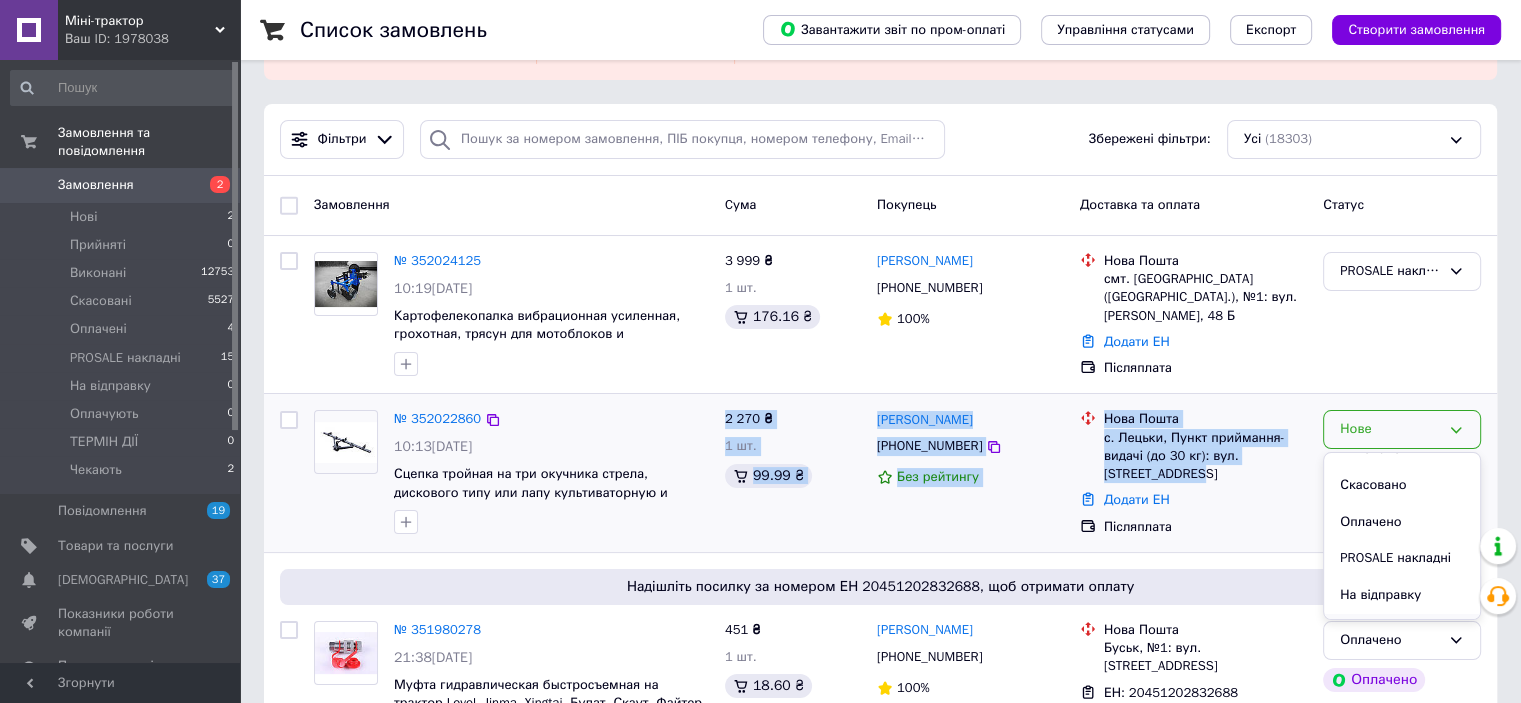 scroll, scrollTop: 163, scrollLeft: 0, axis: vertical 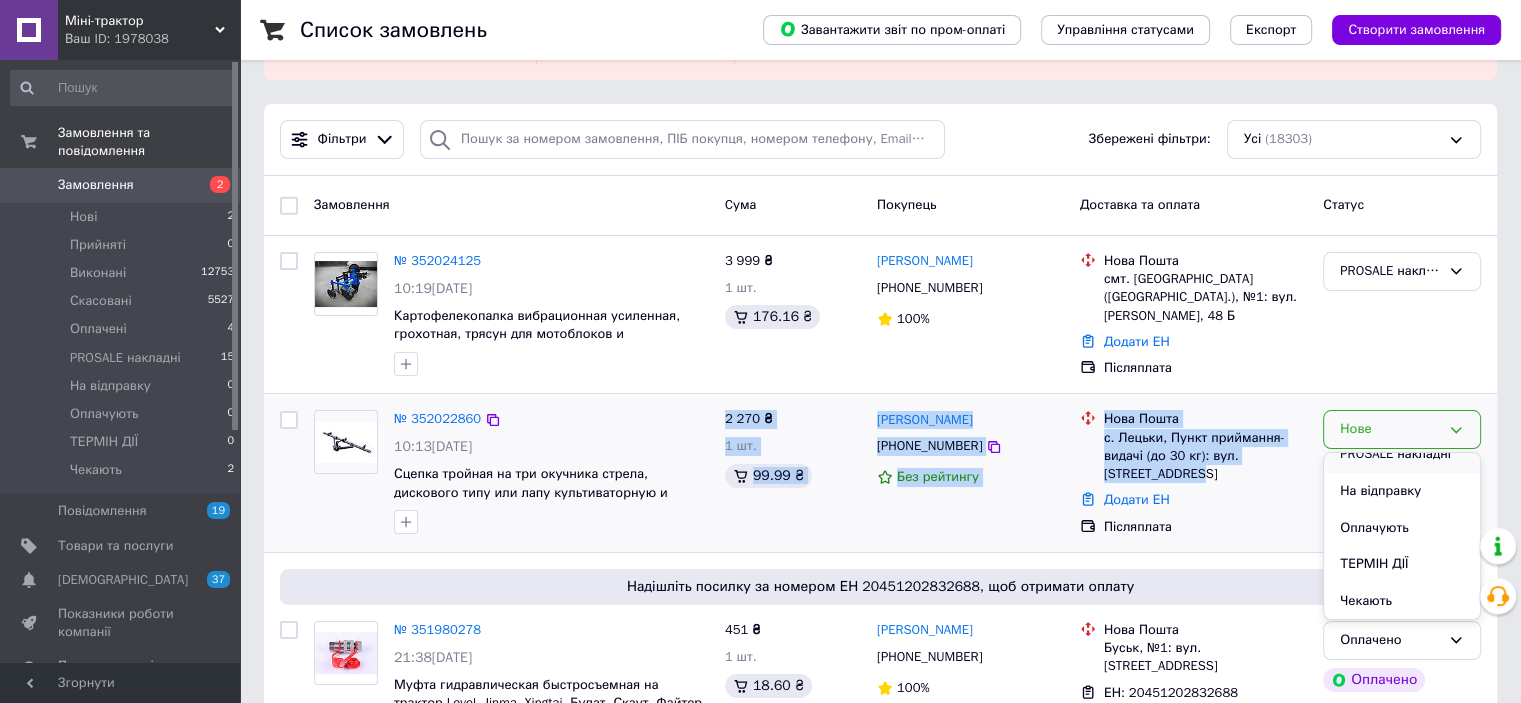 click on "PROSALE накладні" at bounding box center [1402, 454] 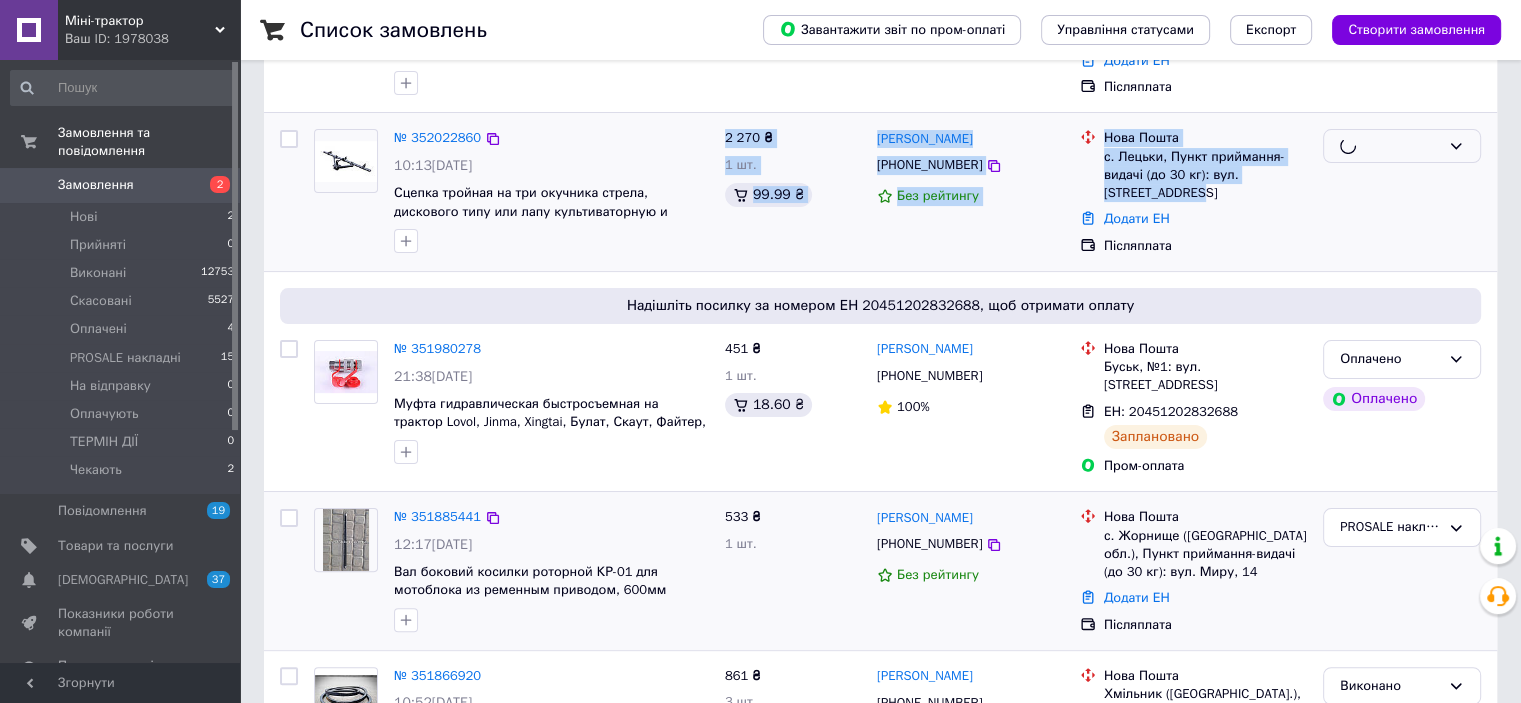 scroll, scrollTop: 600, scrollLeft: 0, axis: vertical 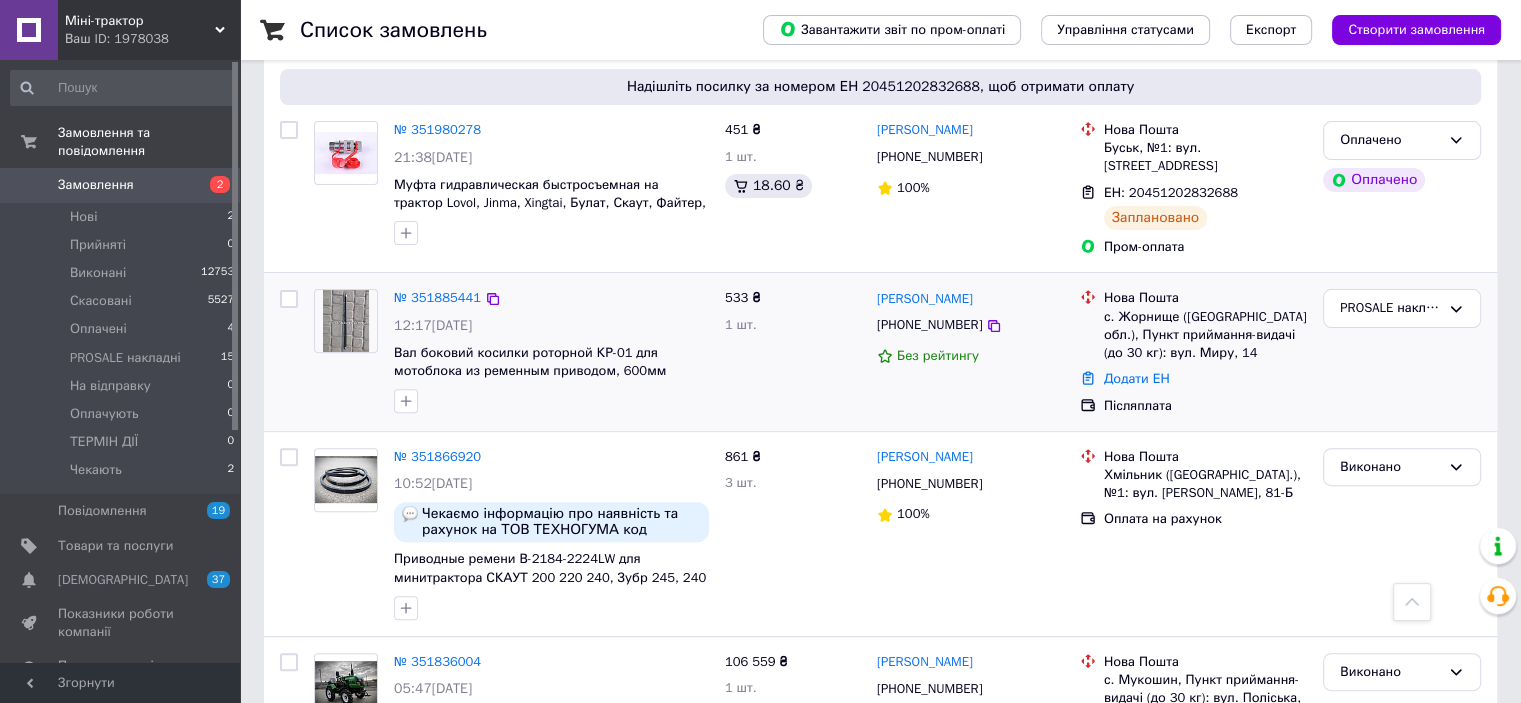 drag, startPoint x: 1143, startPoint y: 378, endPoint x: 1136, endPoint y: 394, distance: 17.464249 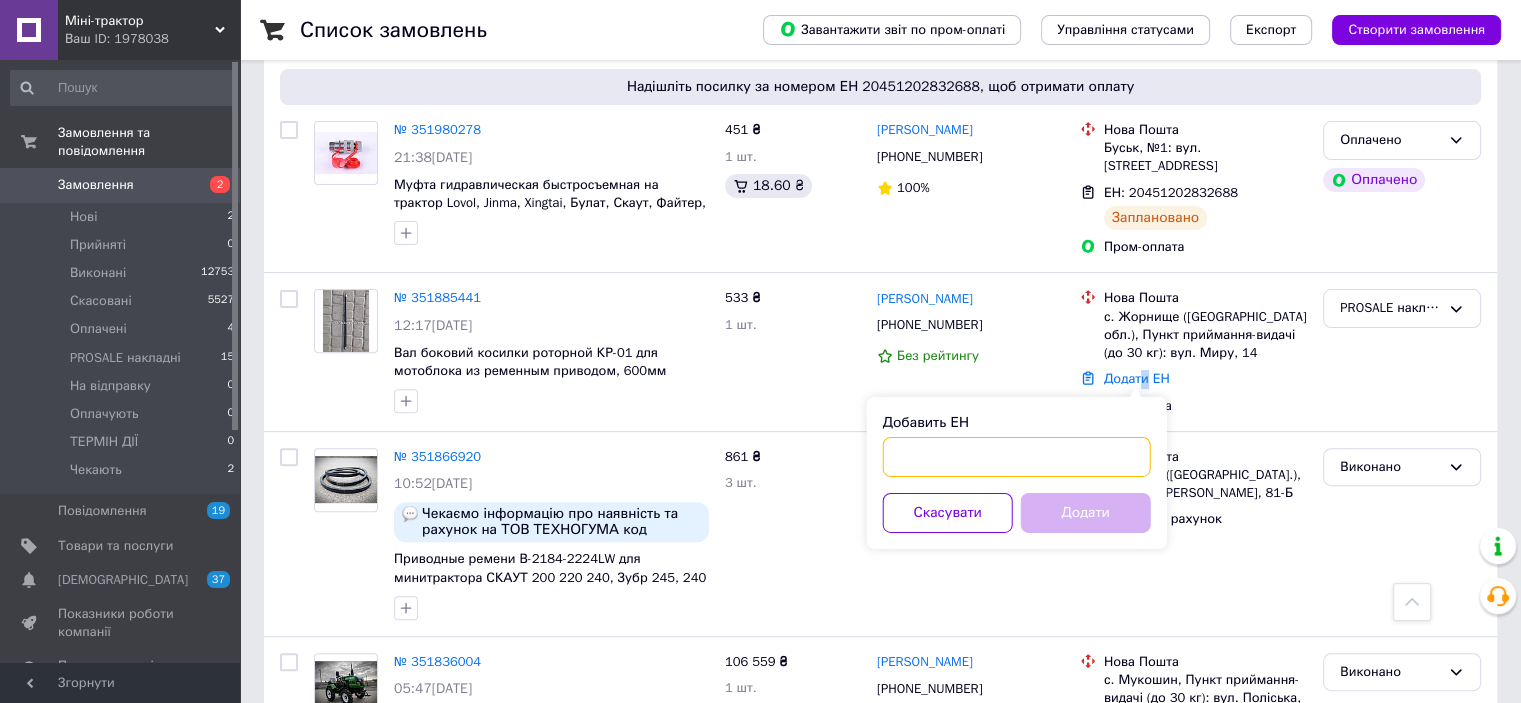 click on "Добавить ЕН" at bounding box center (1017, 457) 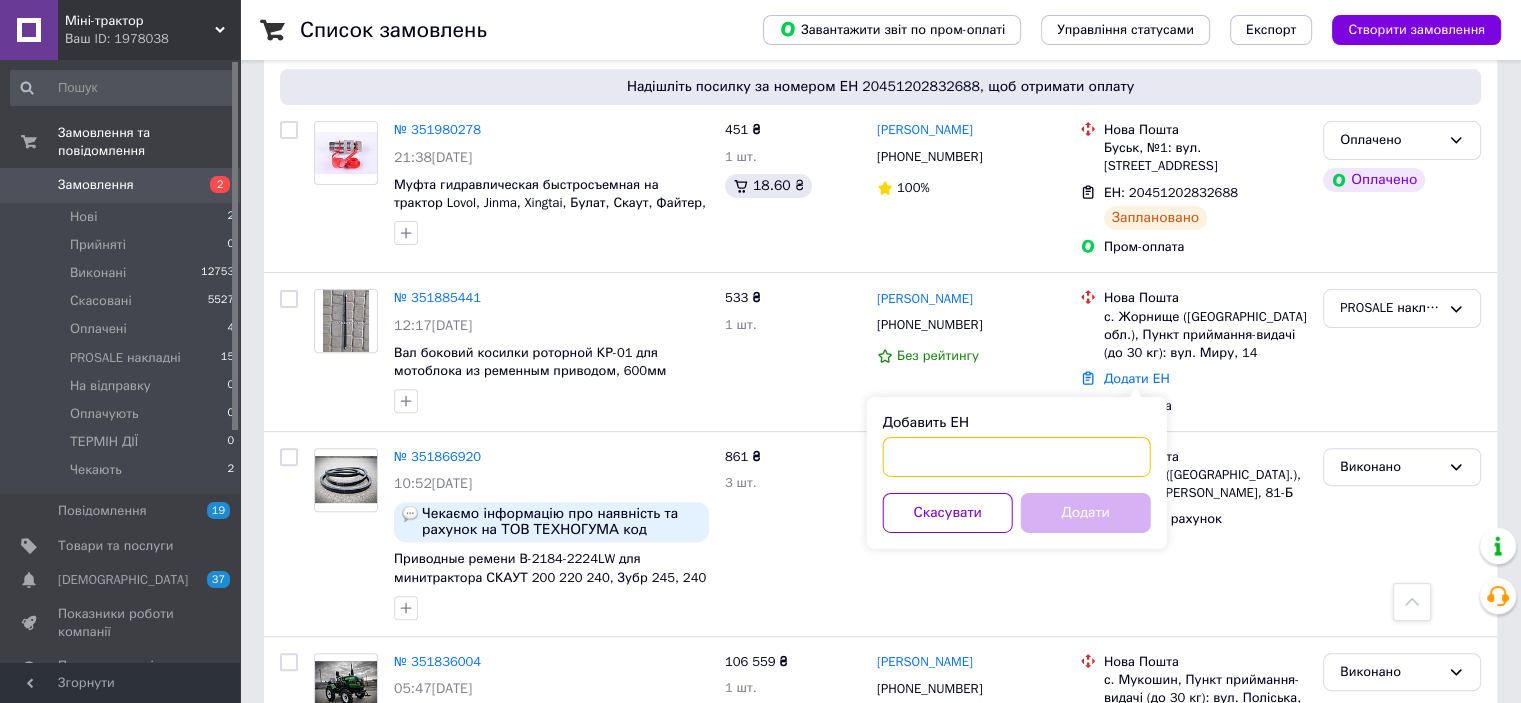 paste on "20400466058428" 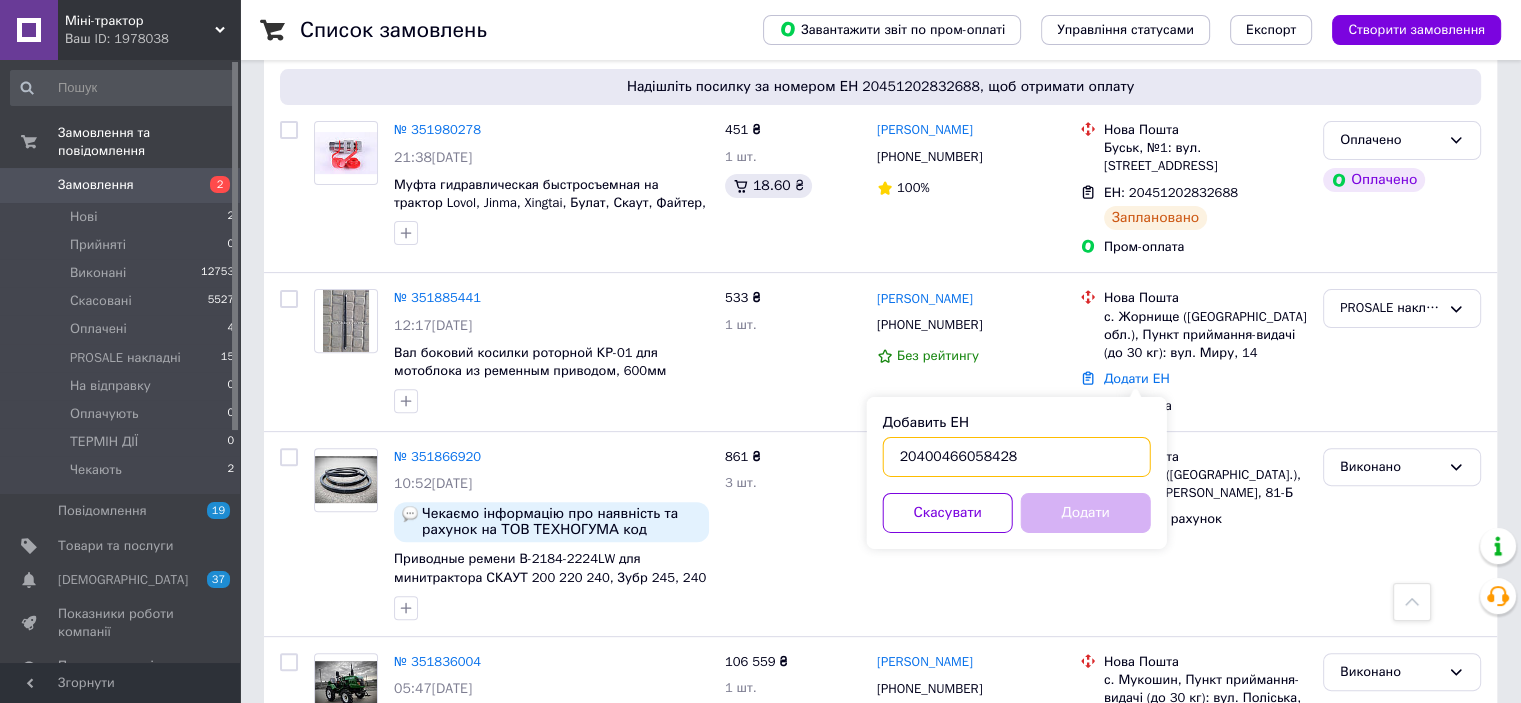 type on "20400466058428" 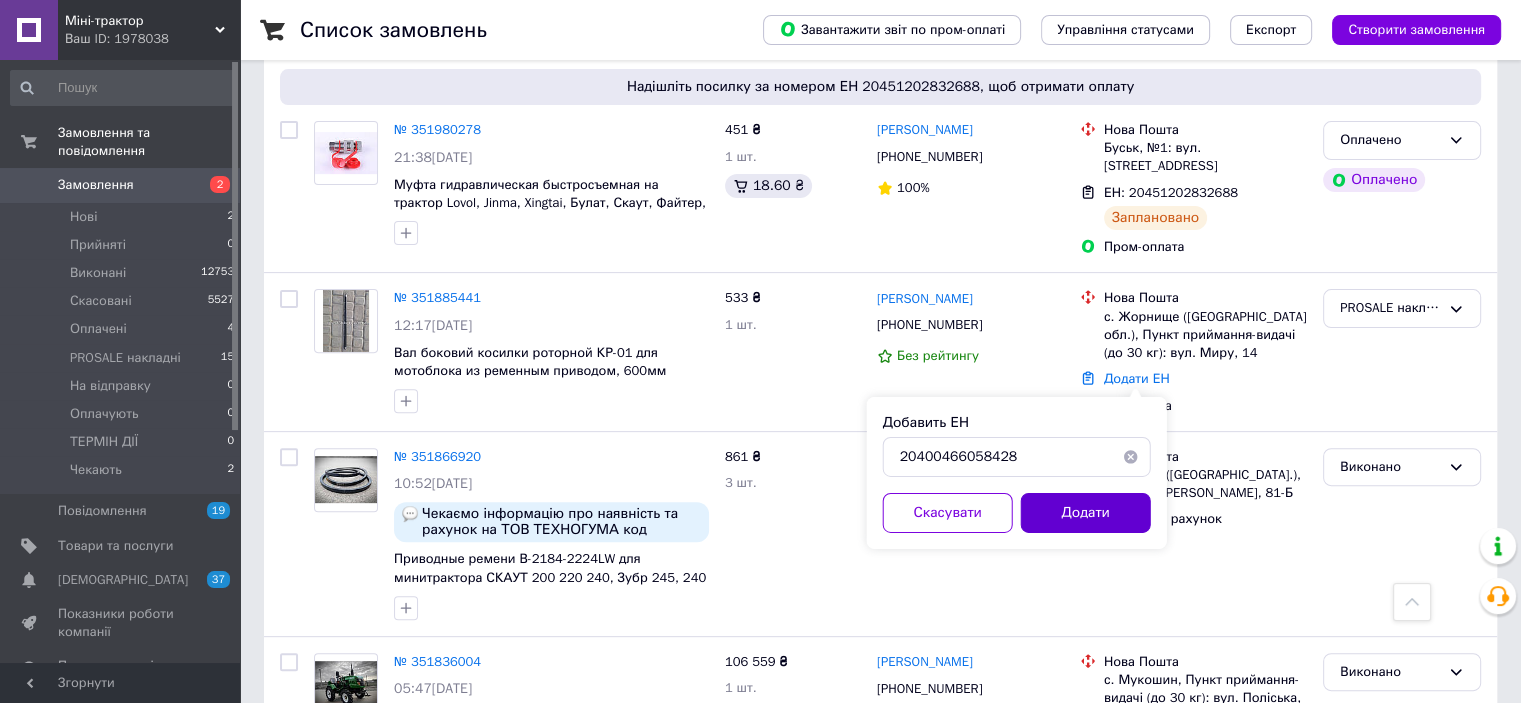 drag, startPoint x: 1081, startPoint y: 509, endPoint x: 1122, endPoint y: 471, distance: 55.9017 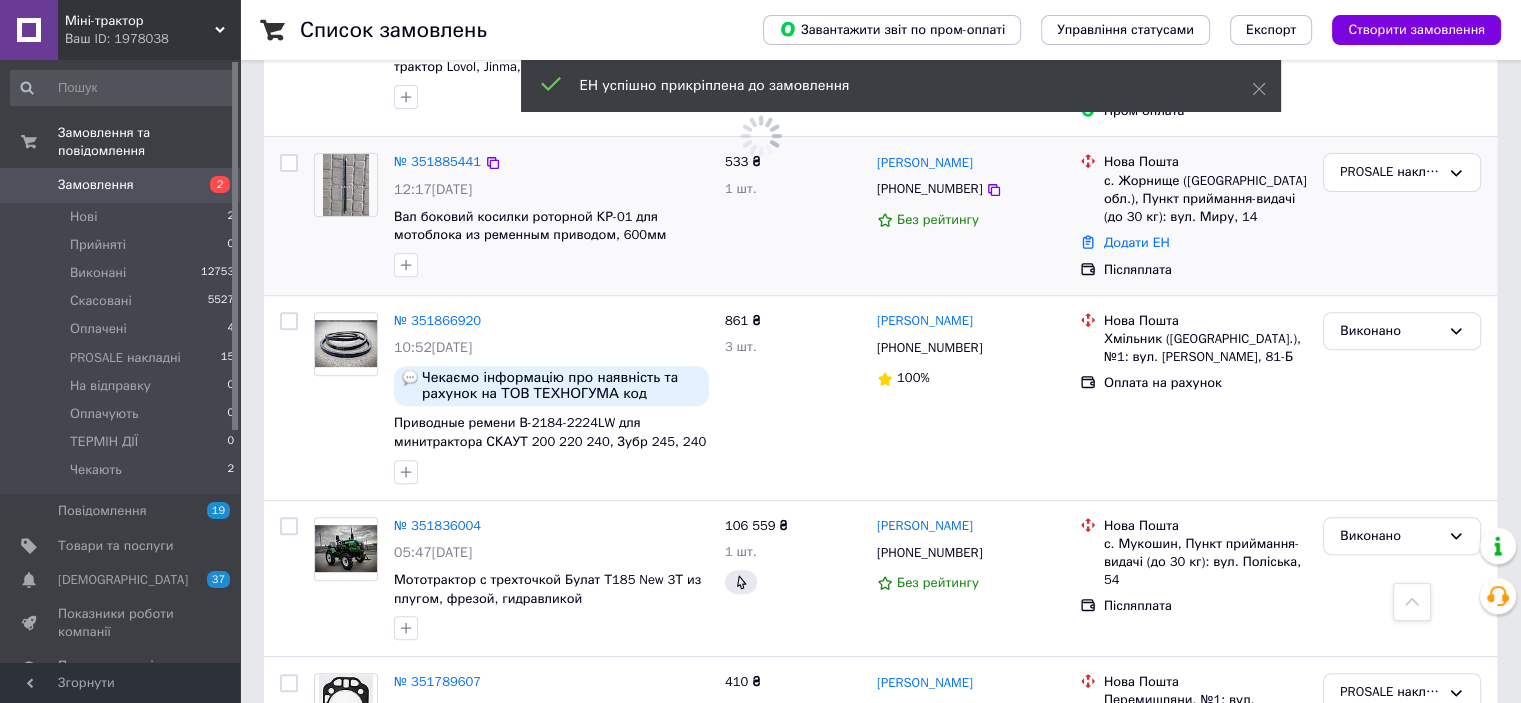 scroll, scrollTop: 900, scrollLeft: 0, axis: vertical 